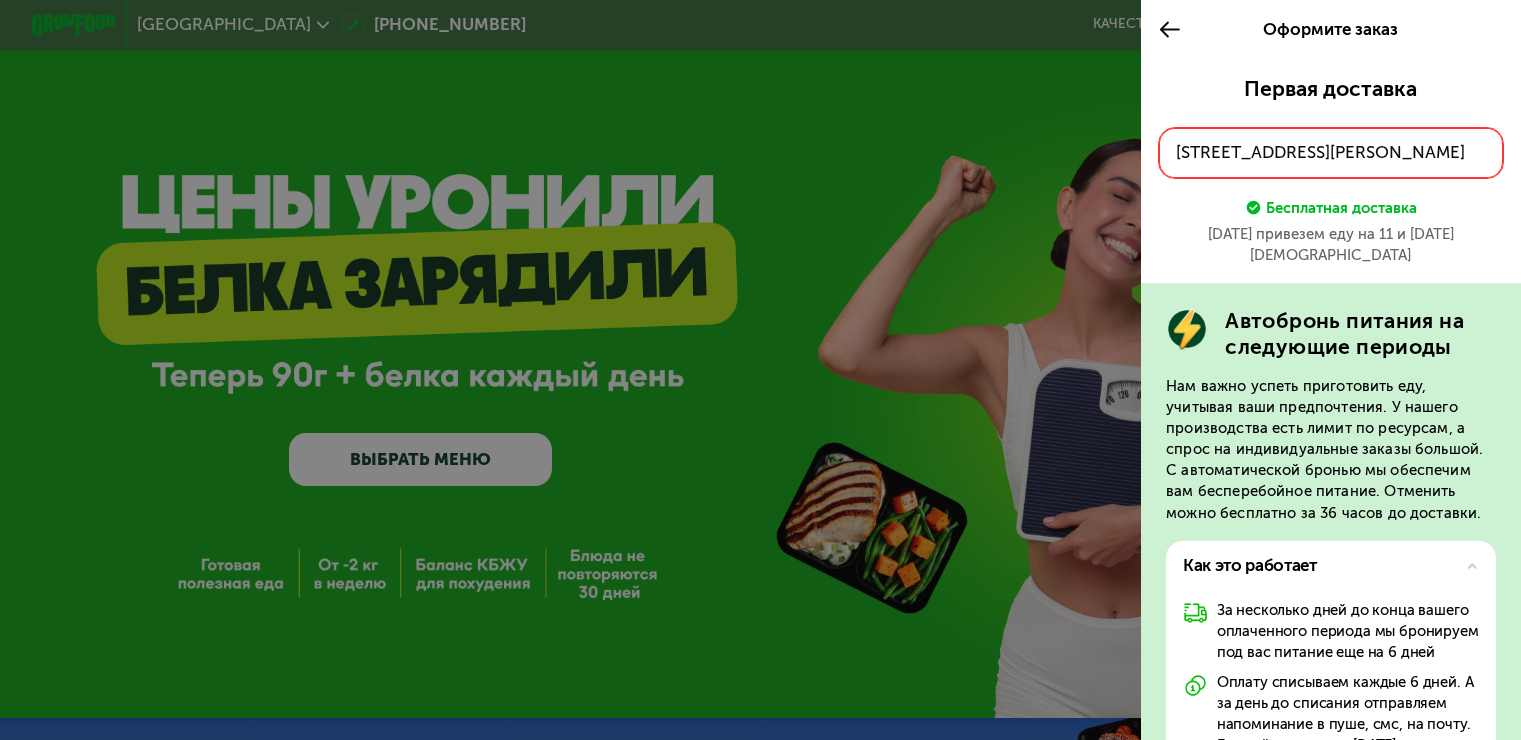 scroll, scrollTop: 0, scrollLeft: 0, axis: both 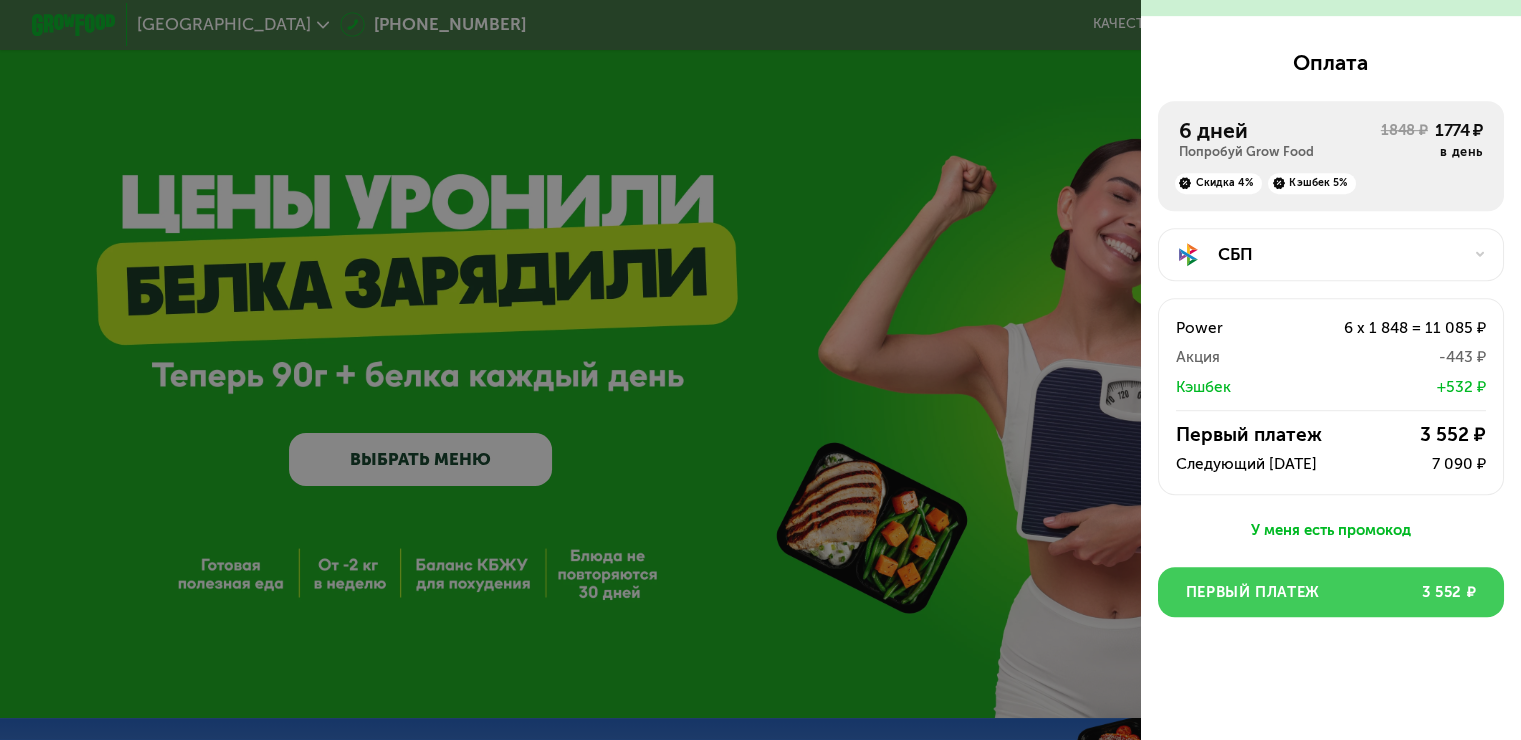 click on "Первый платеж 3 552 ₽" at bounding box center [1331, 592] 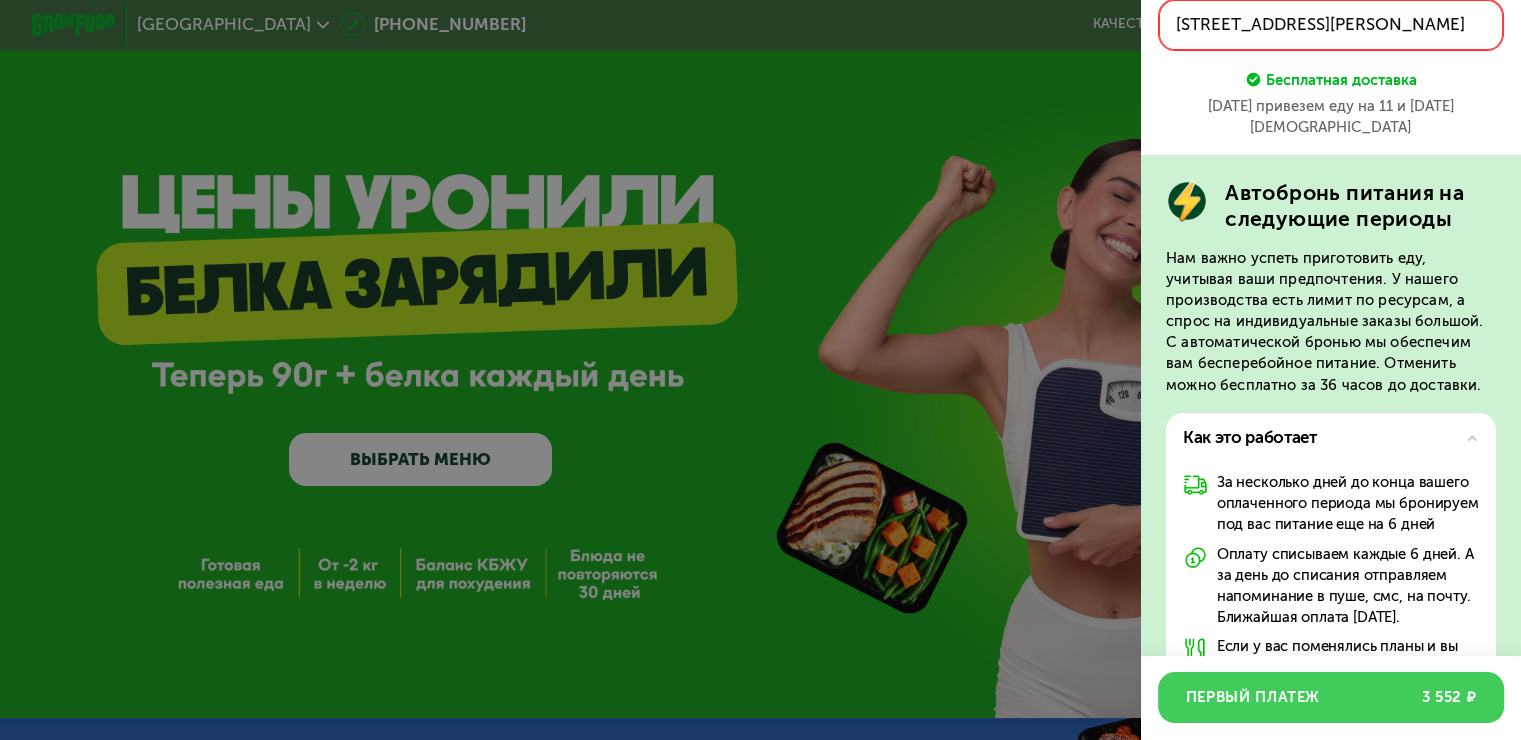 click on "Первый платеж 3 552 ₽" at bounding box center [1331, 697] 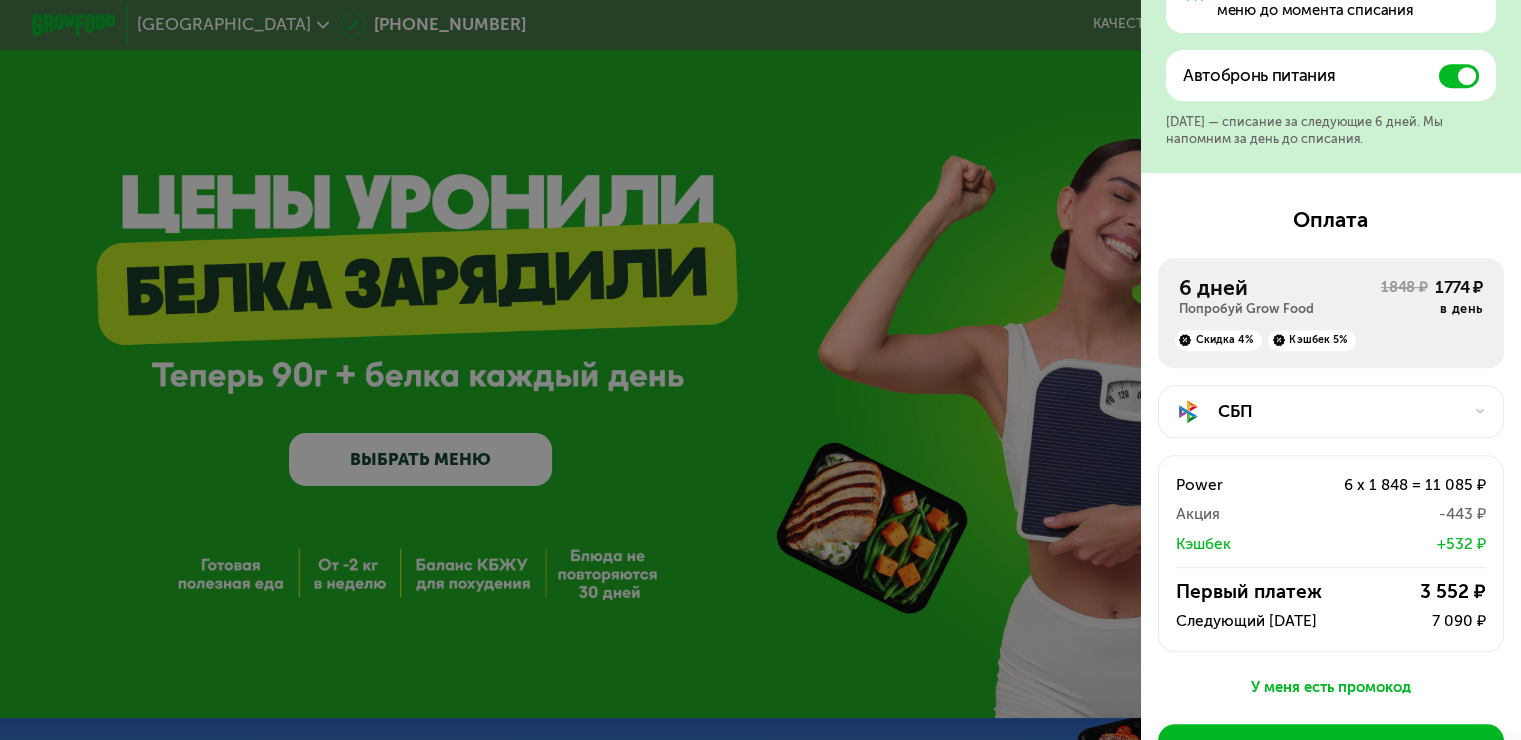 scroll, scrollTop: 1095, scrollLeft: 0, axis: vertical 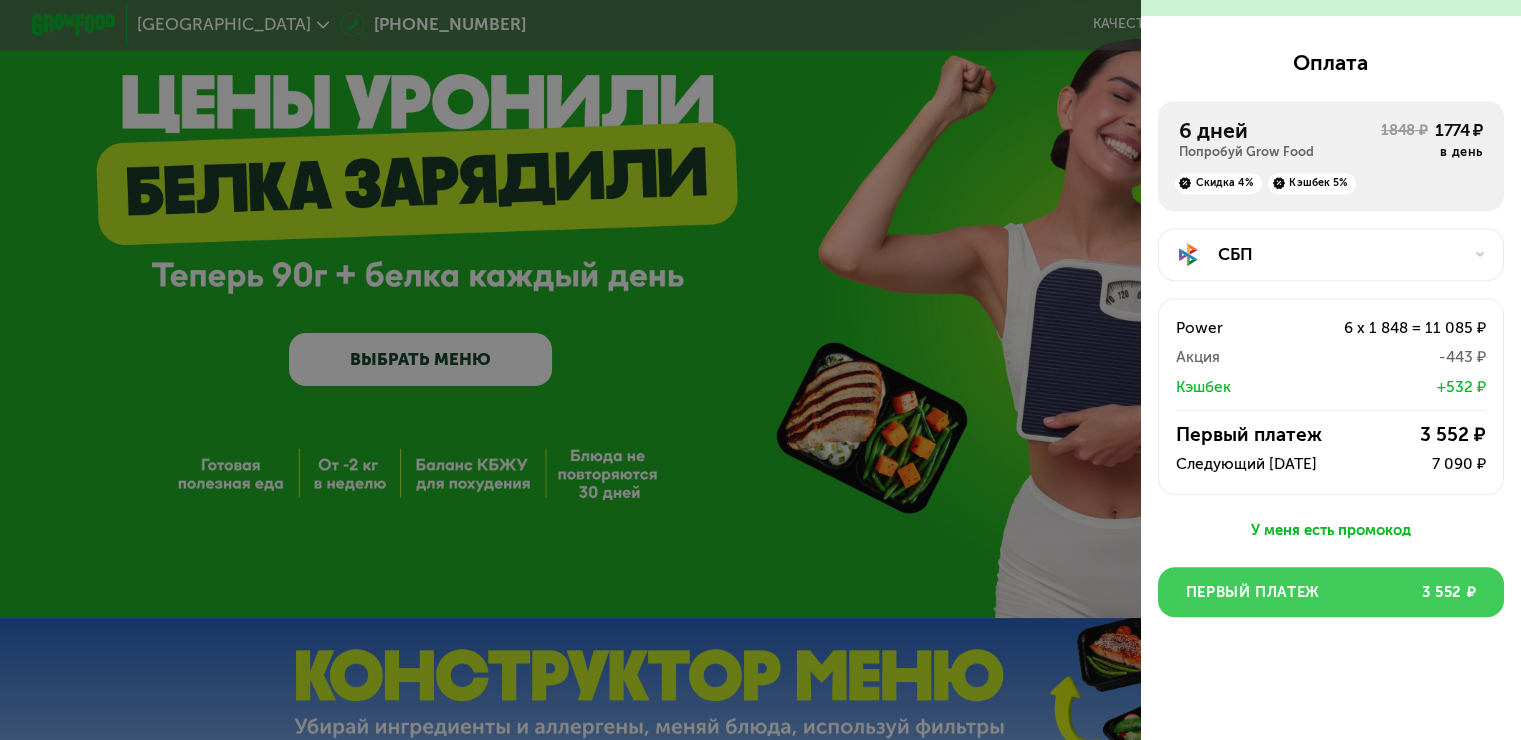 click on "Первый платеж 3 552 ₽" at bounding box center (1331, 592) 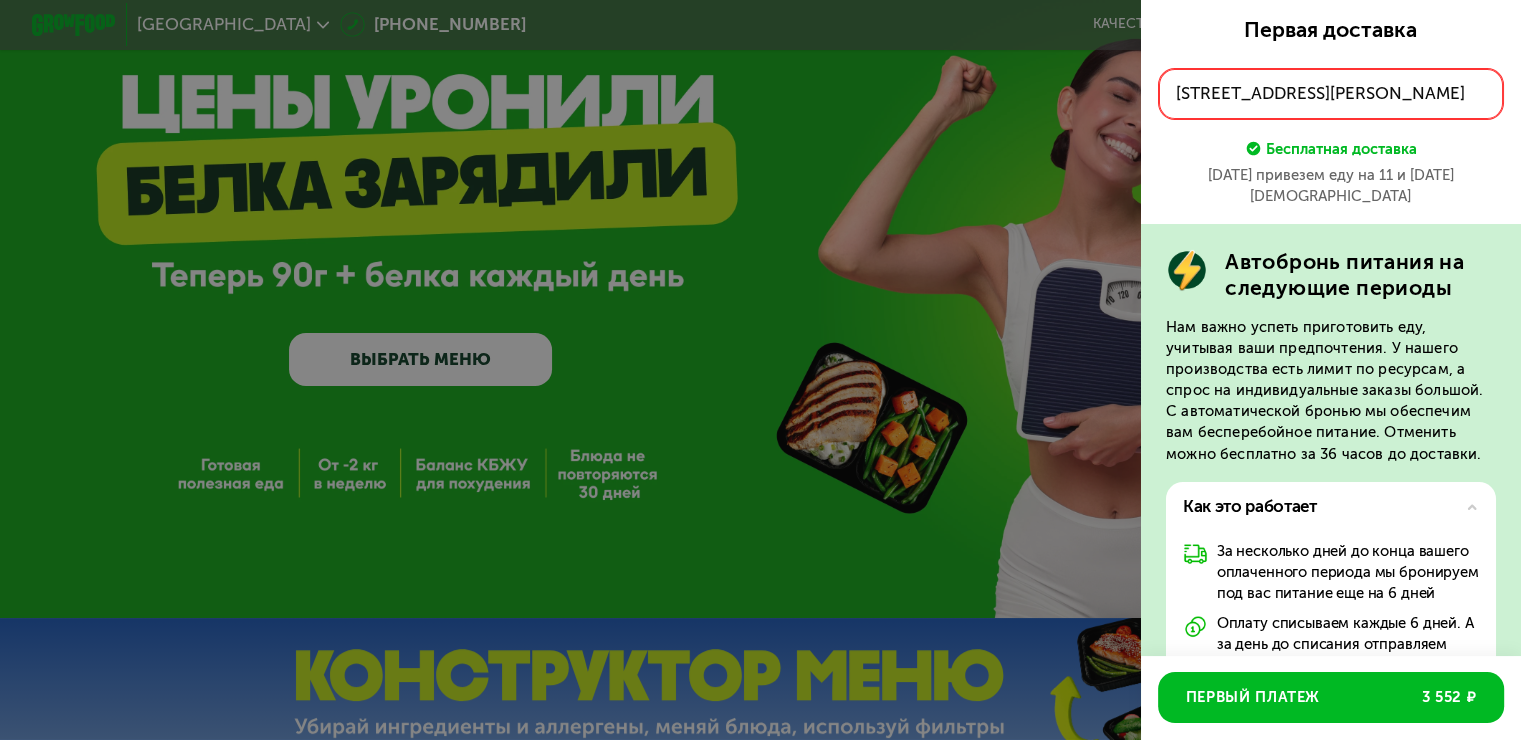scroll, scrollTop: 0, scrollLeft: 0, axis: both 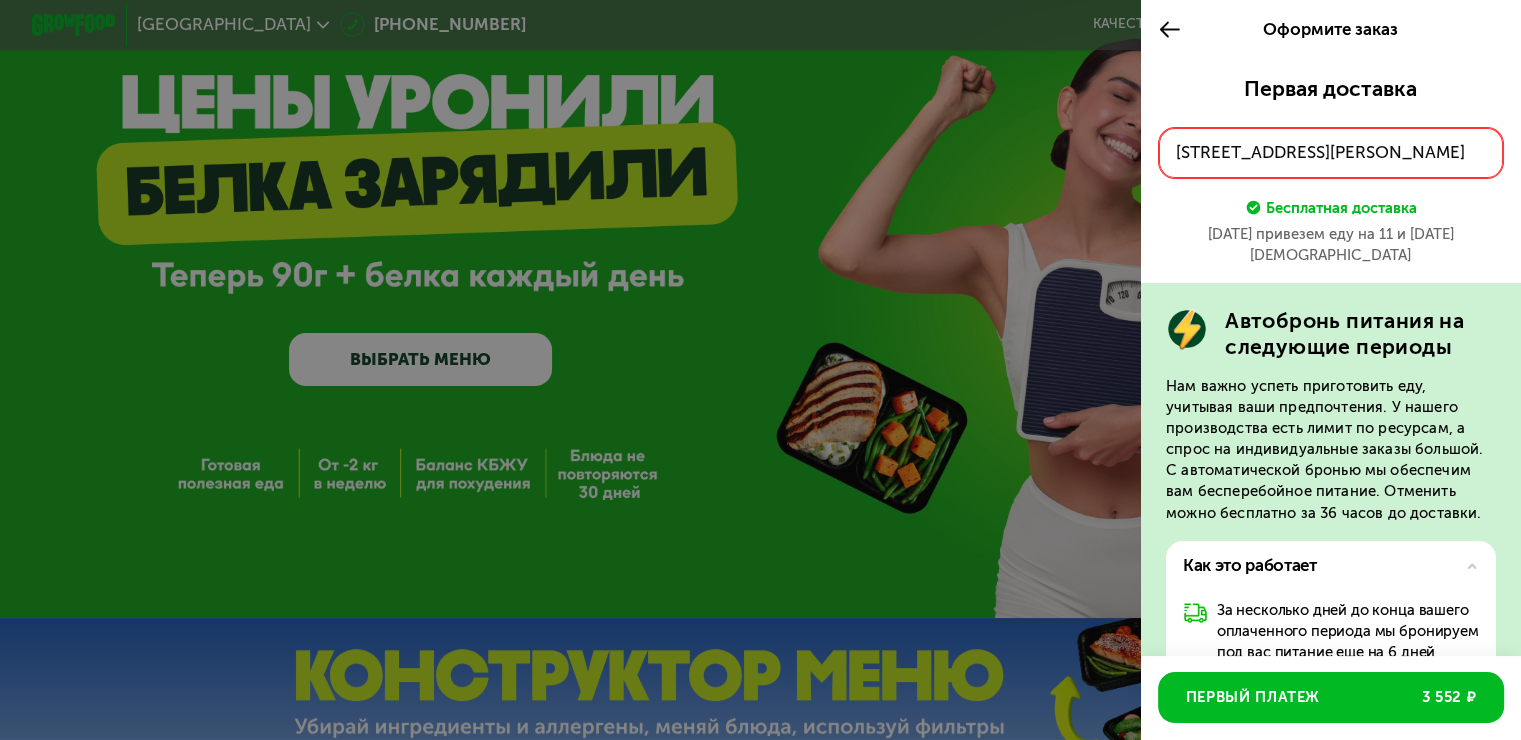 click on "[STREET_ADDRESS][PERSON_NAME]" 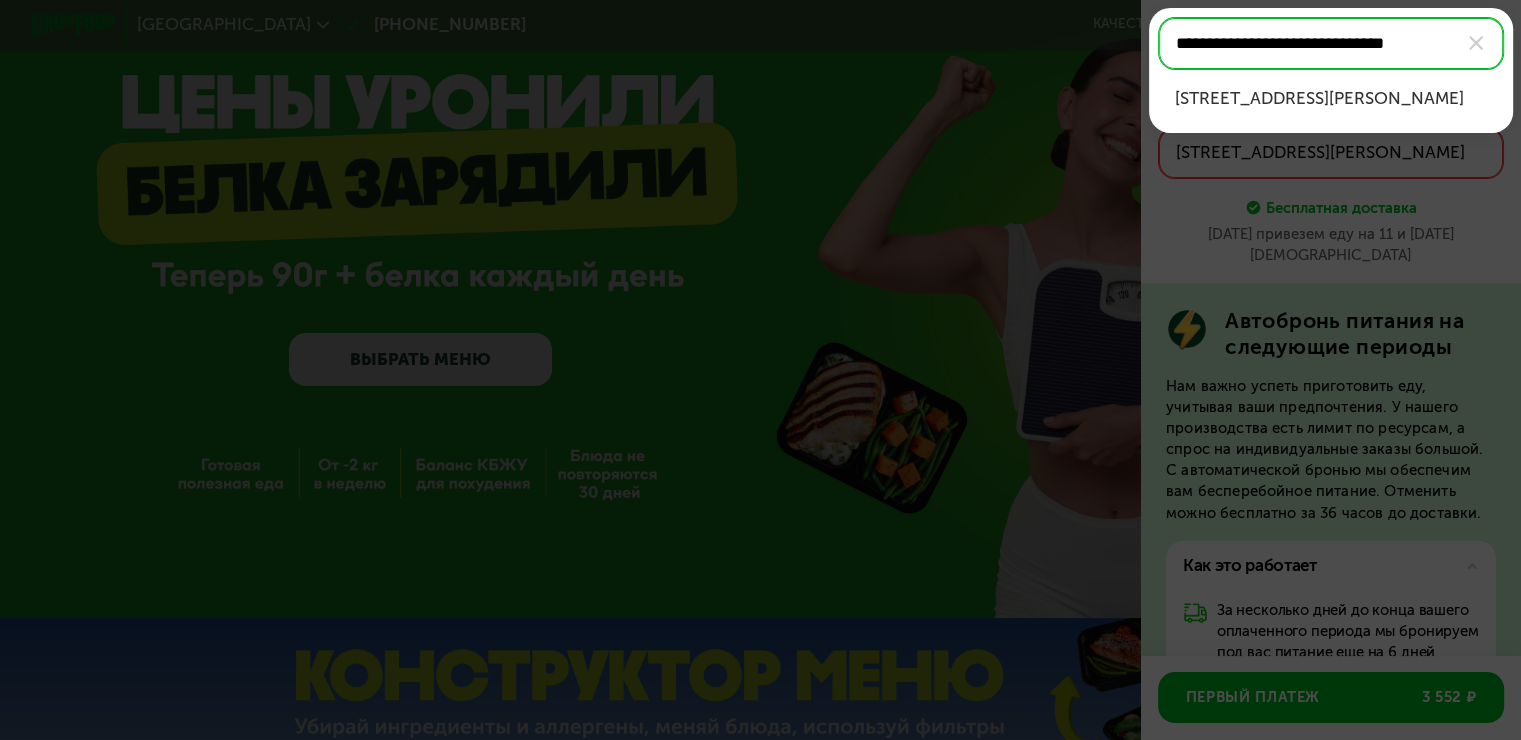 type on "**********" 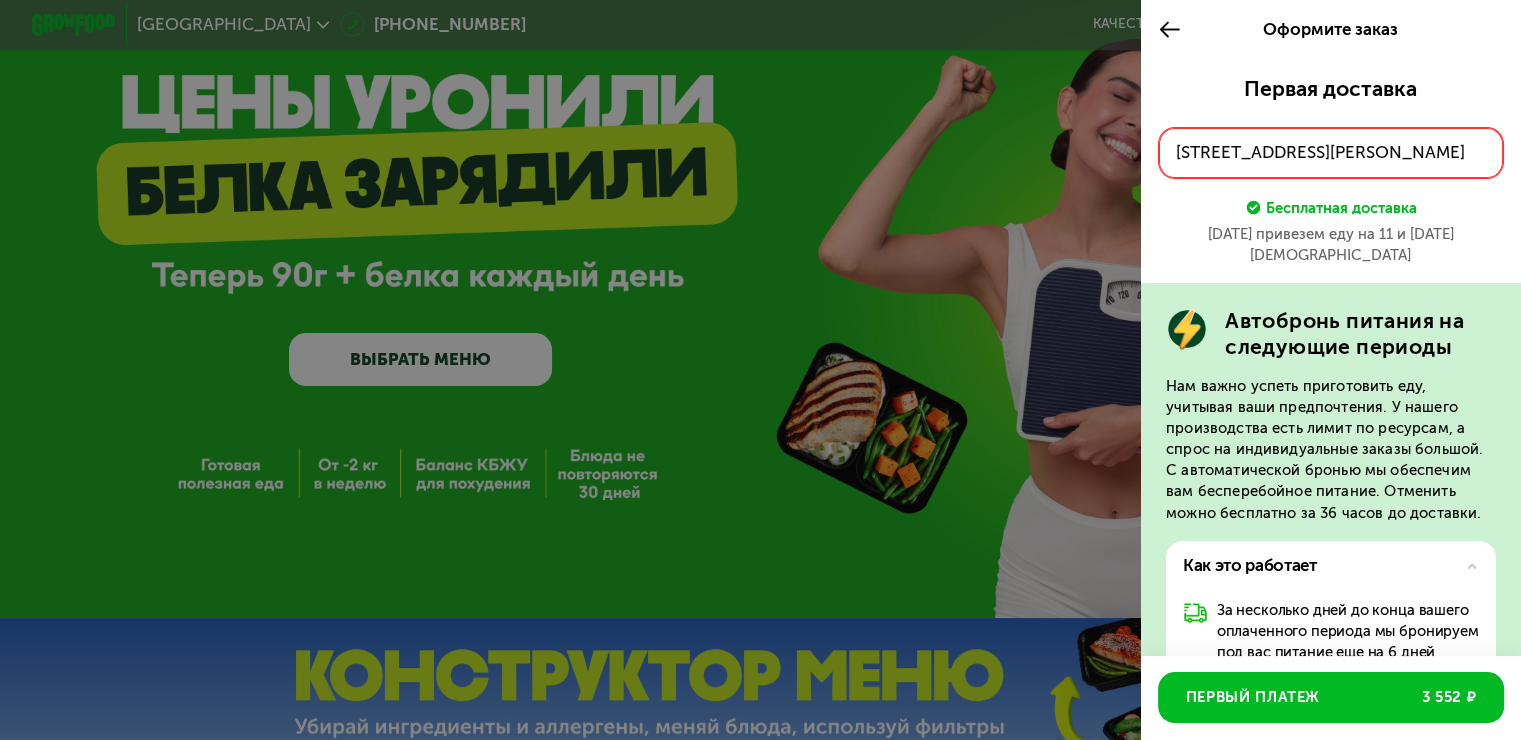 click on "[STREET_ADDRESS][PERSON_NAME]" 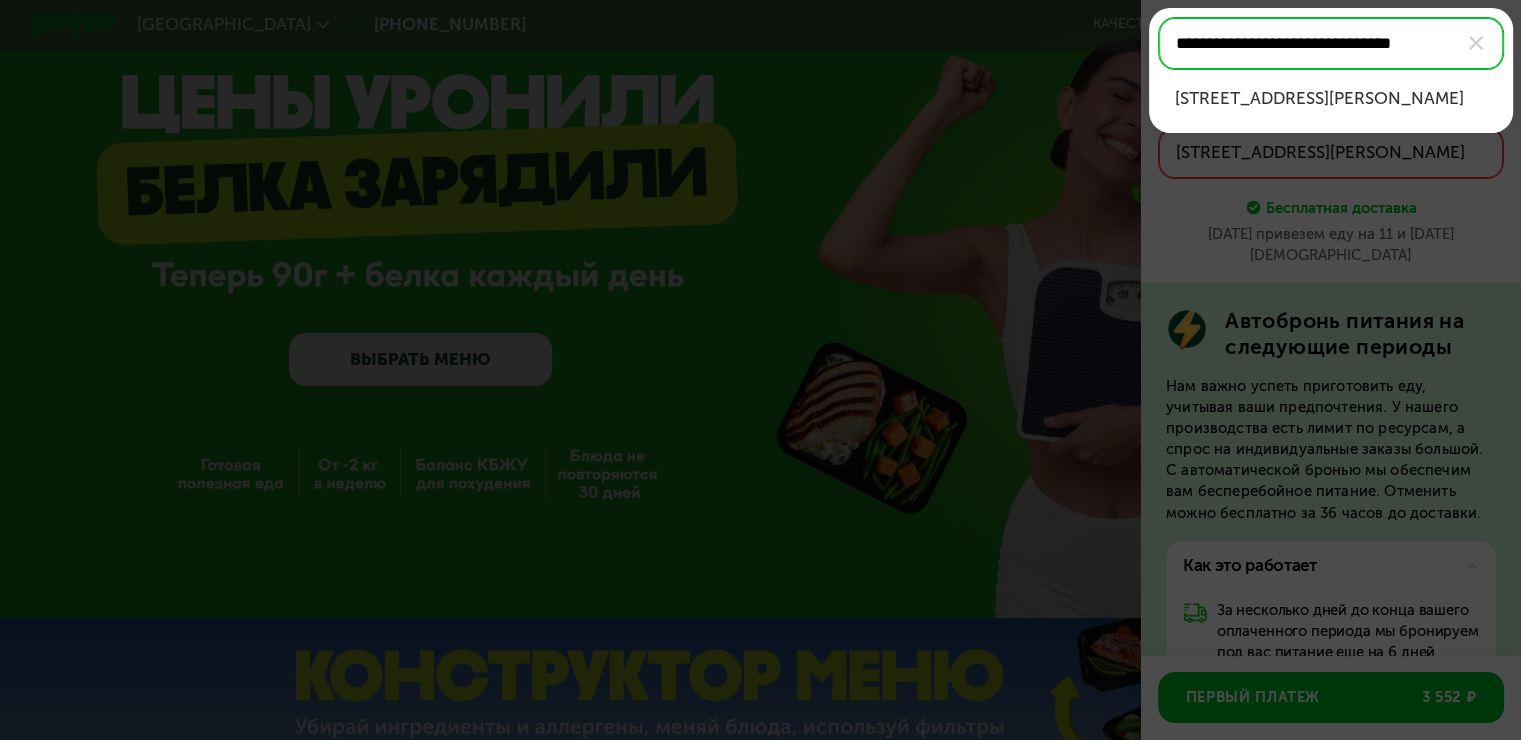 click on "[STREET_ADDRESS][PERSON_NAME]" at bounding box center (1331, 98) 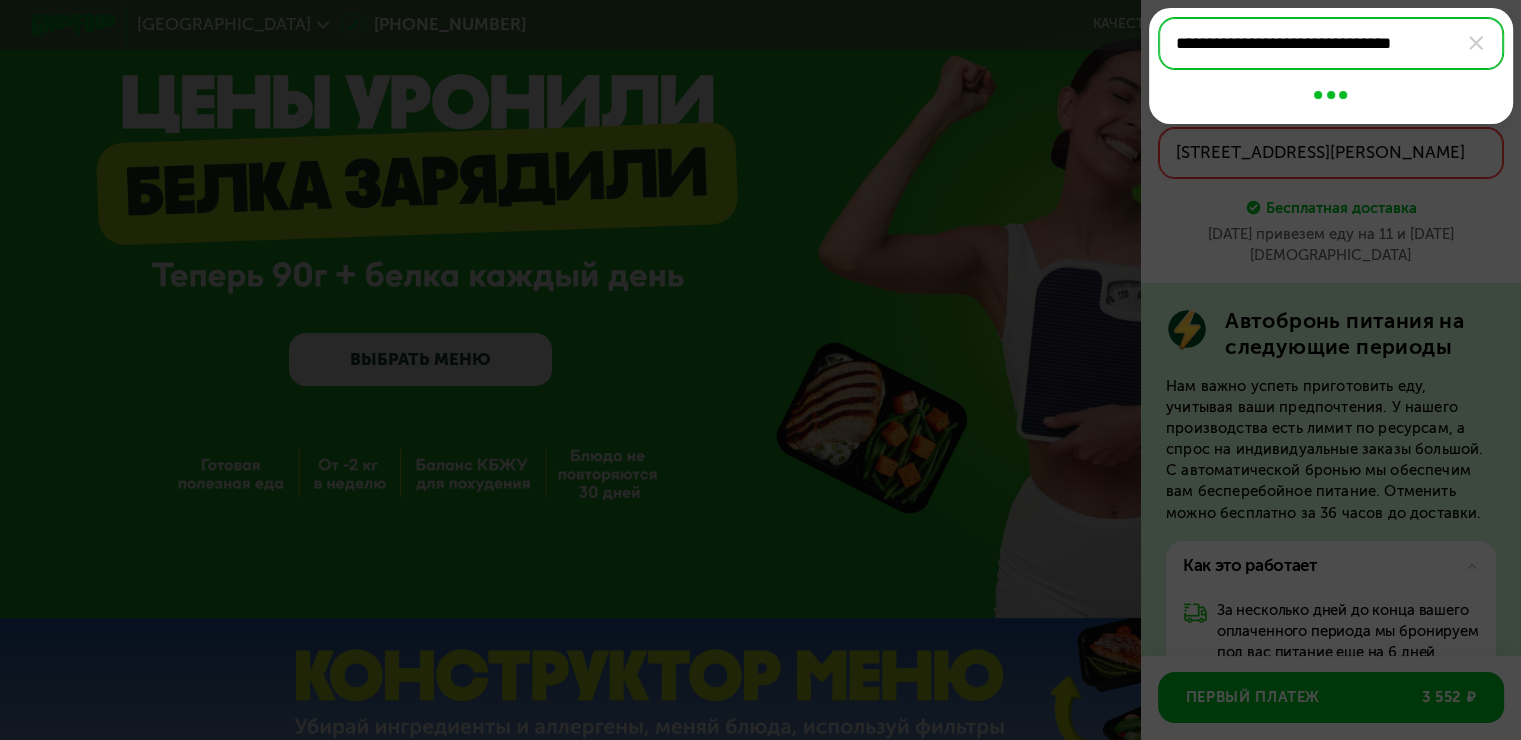 type on "**********" 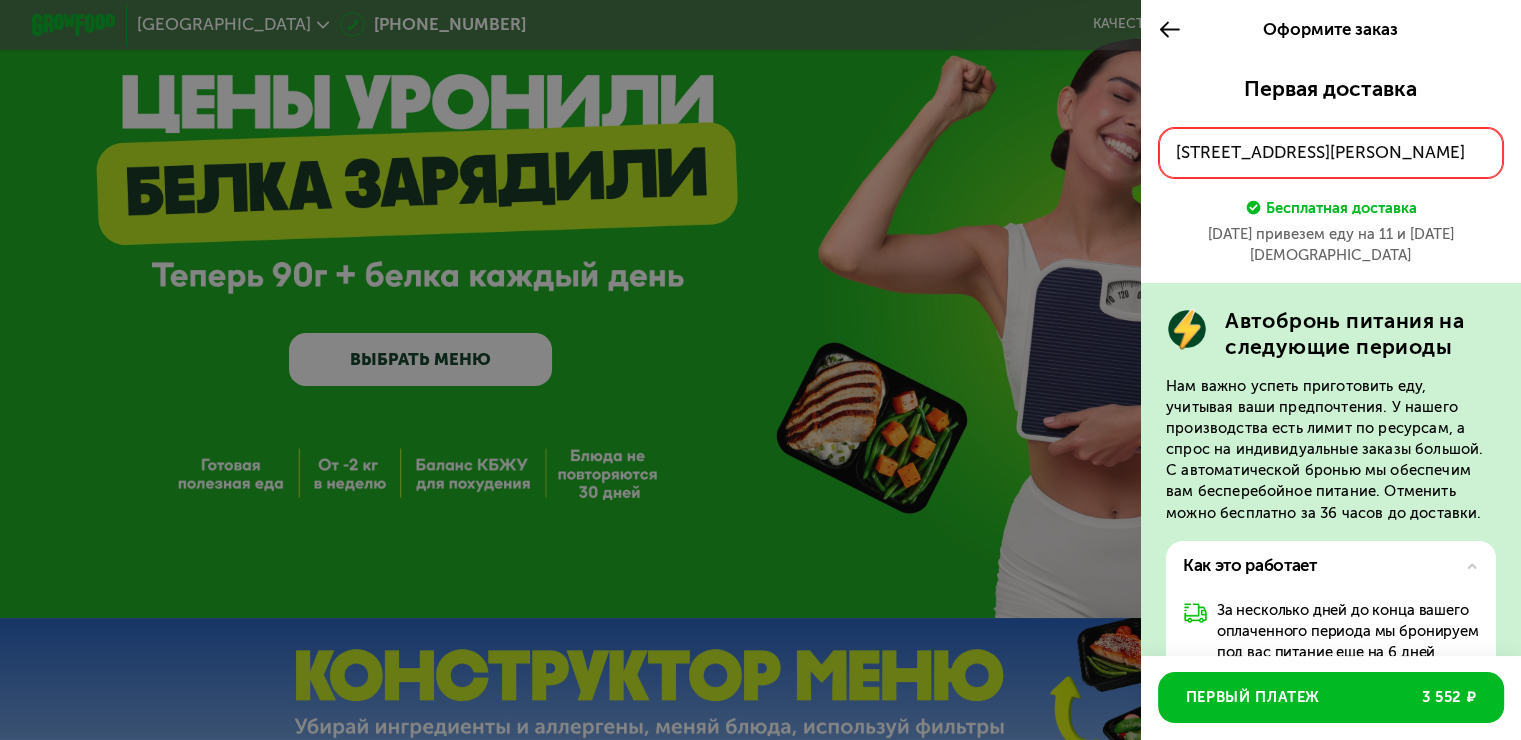 click on "[STREET_ADDRESS][PERSON_NAME]" 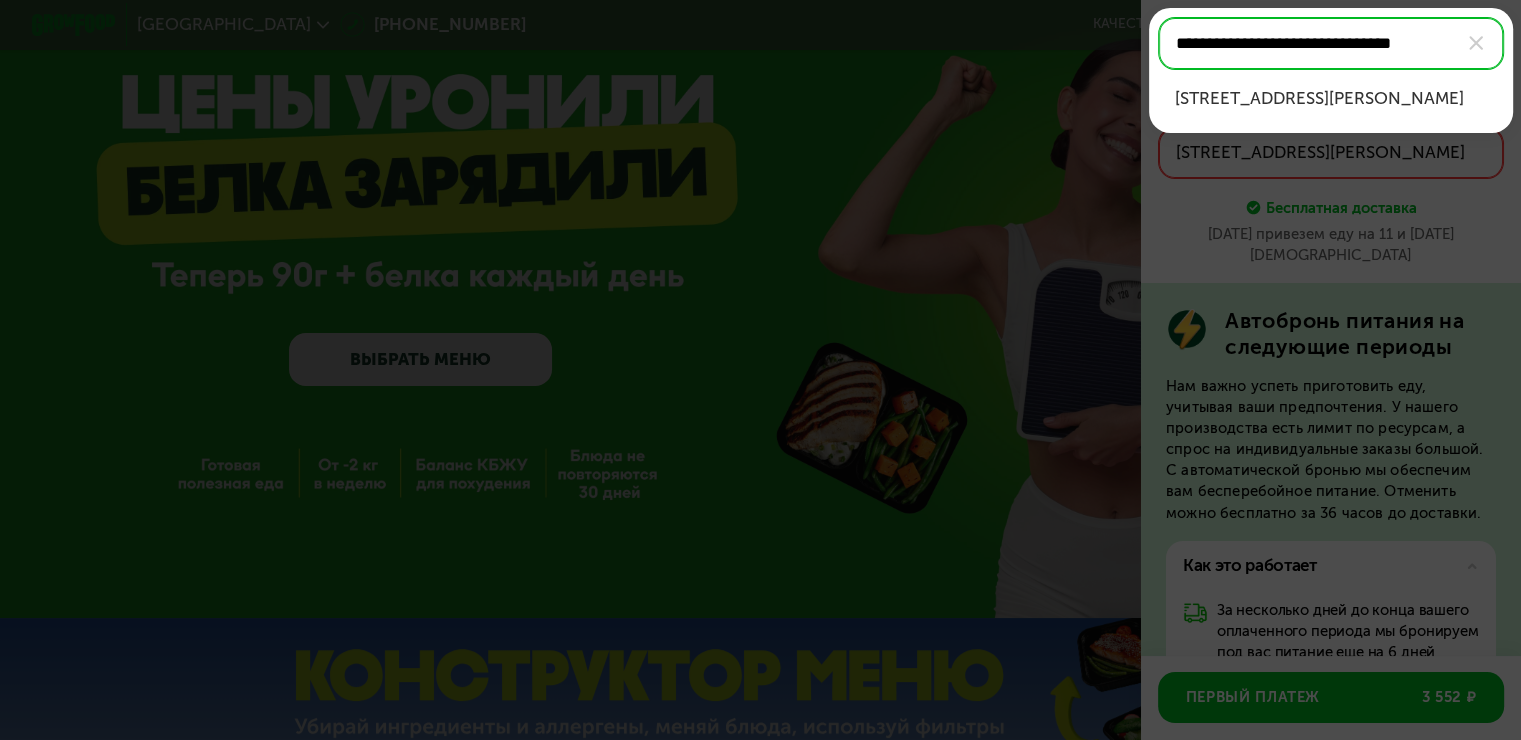 click on "**********" at bounding box center (1331, 43) 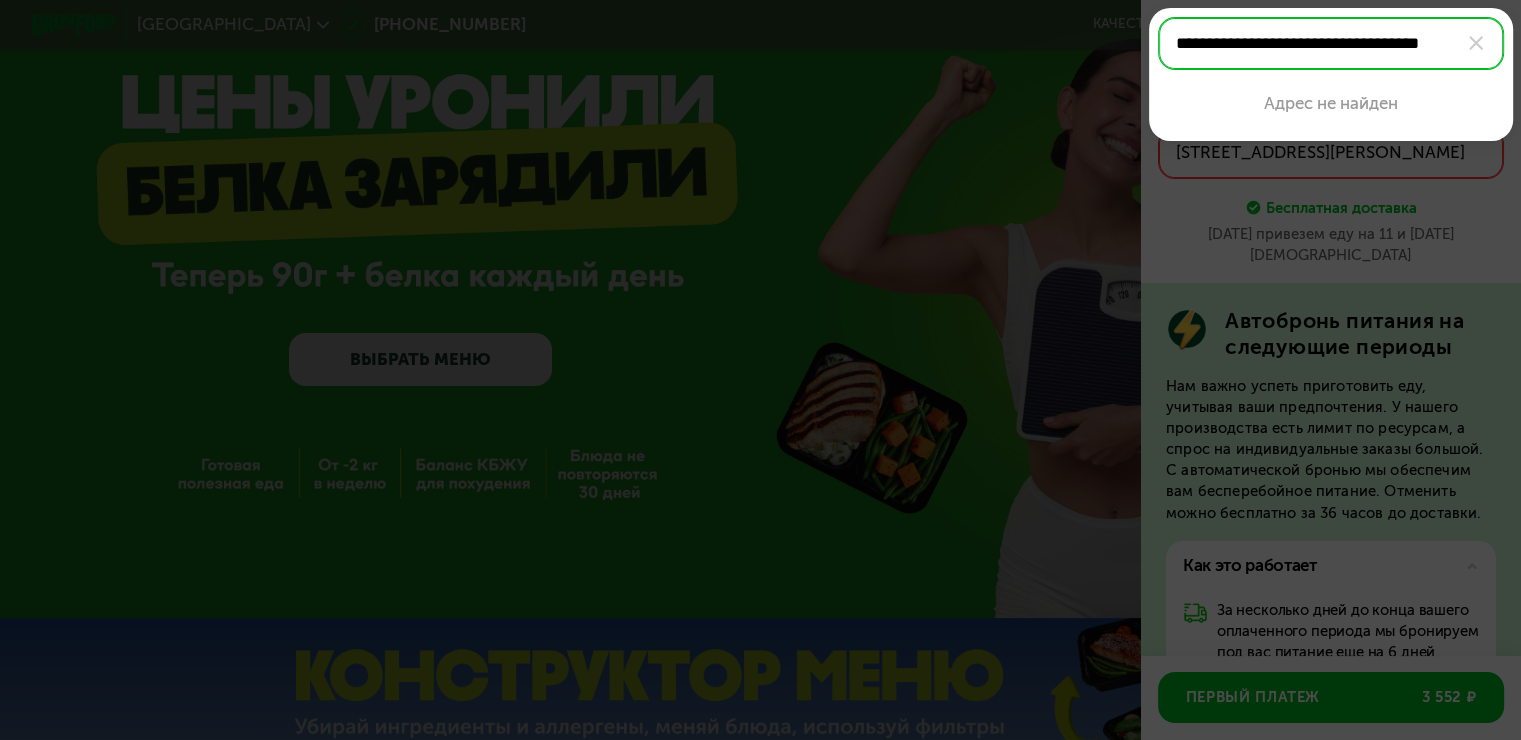 type on "**********" 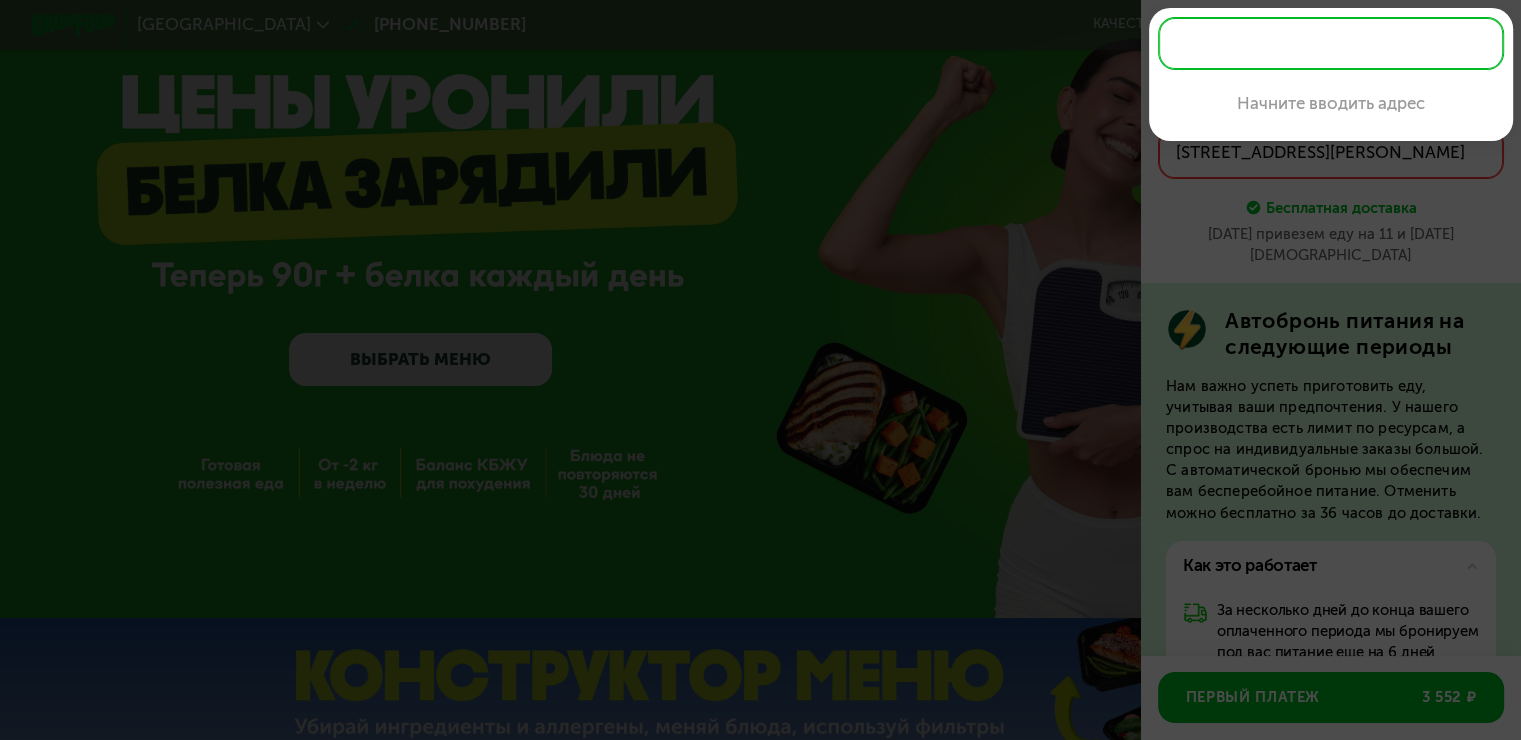 click at bounding box center (1331, 43) 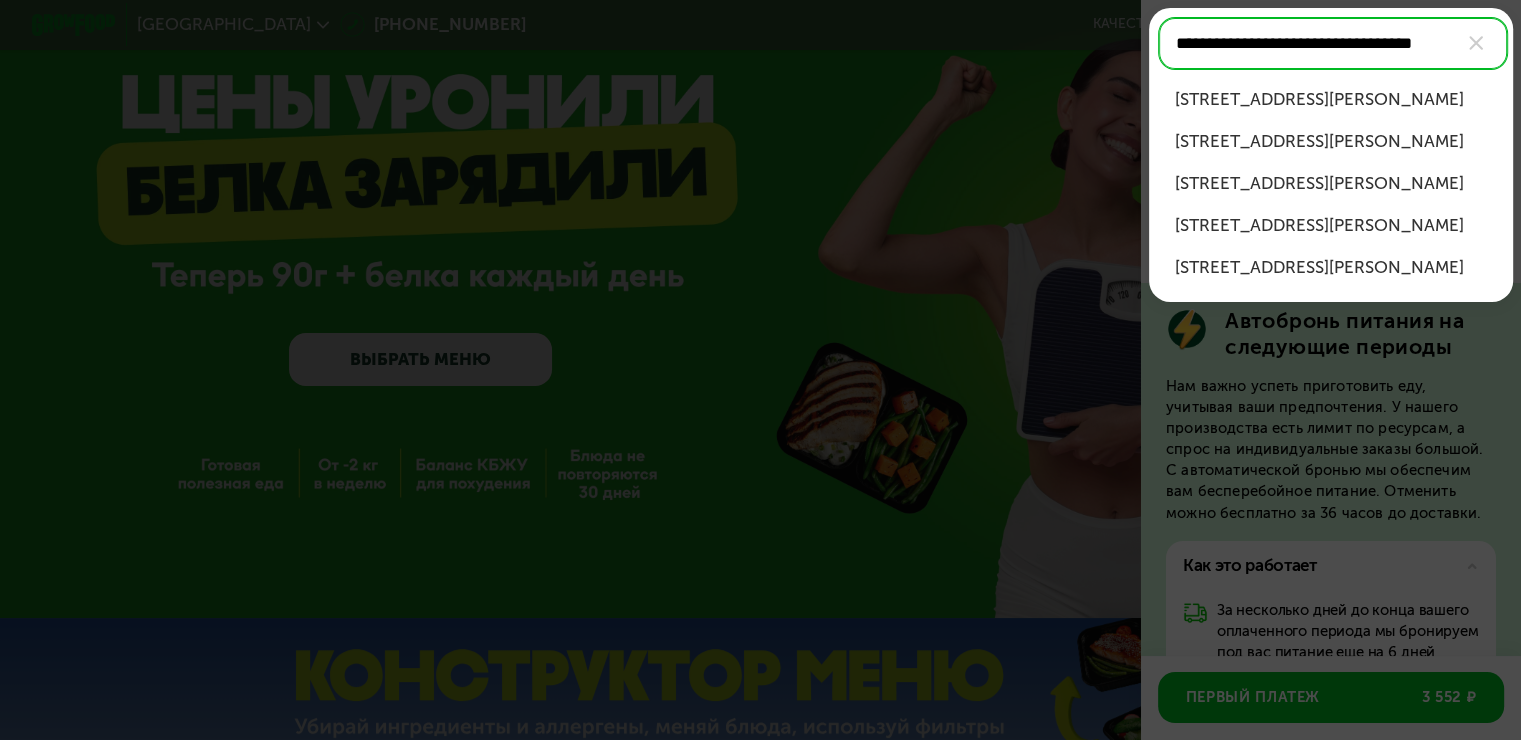 scroll, scrollTop: 0, scrollLeft: 14, axis: horizontal 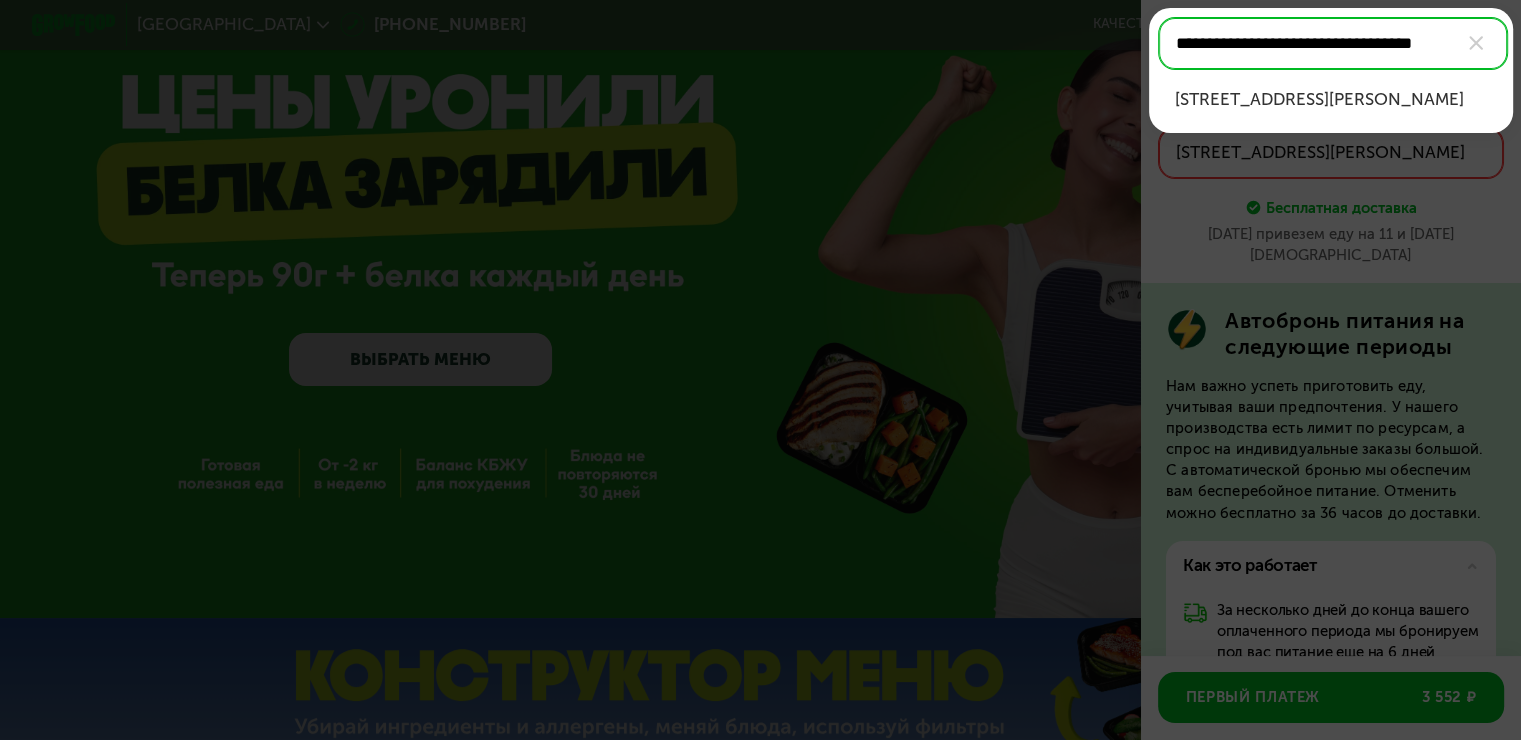 click on "[STREET_ADDRESS][PERSON_NAME]" at bounding box center (1331, 99) 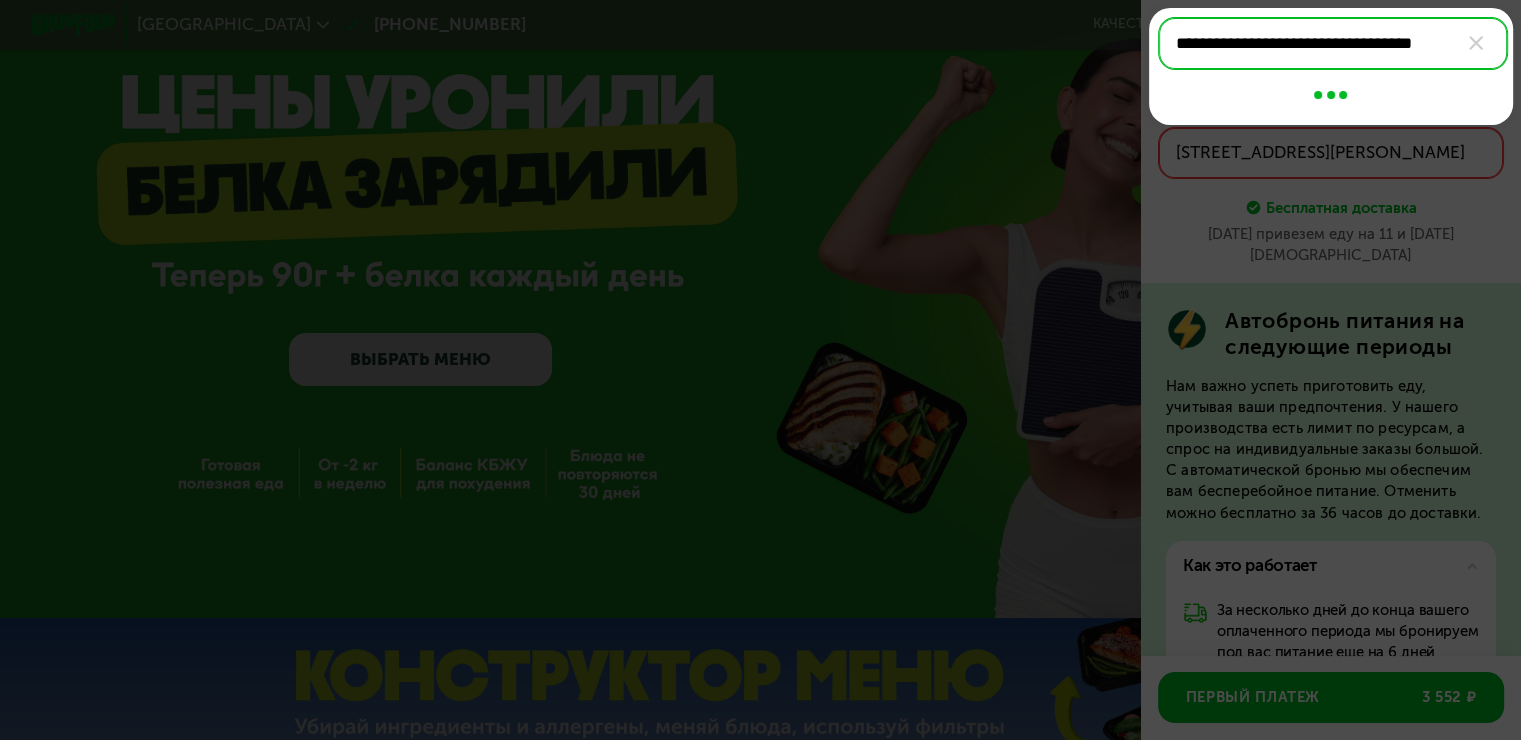 scroll, scrollTop: 0, scrollLeft: 0, axis: both 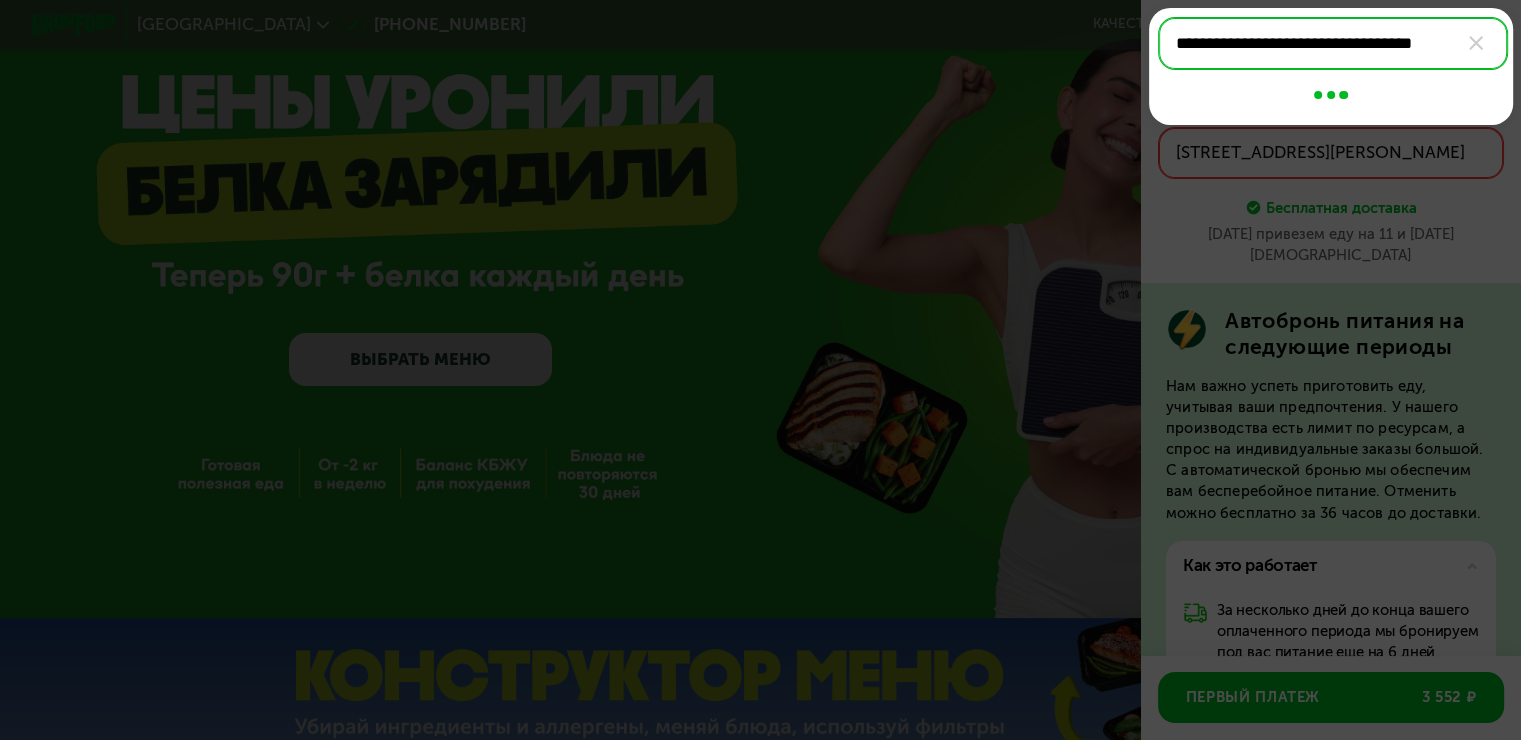 type on "**********" 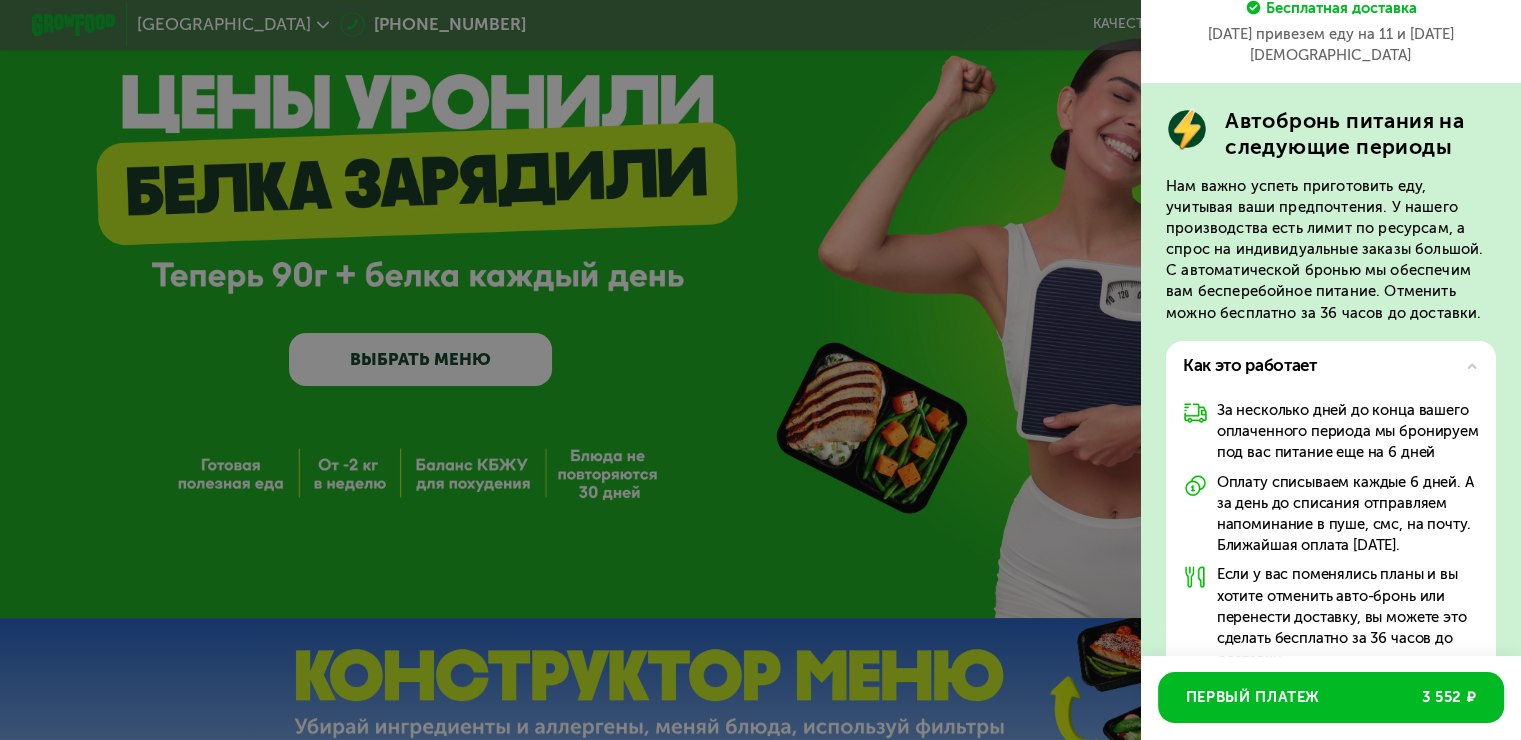 scroll, scrollTop: 0, scrollLeft: 0, axis: both 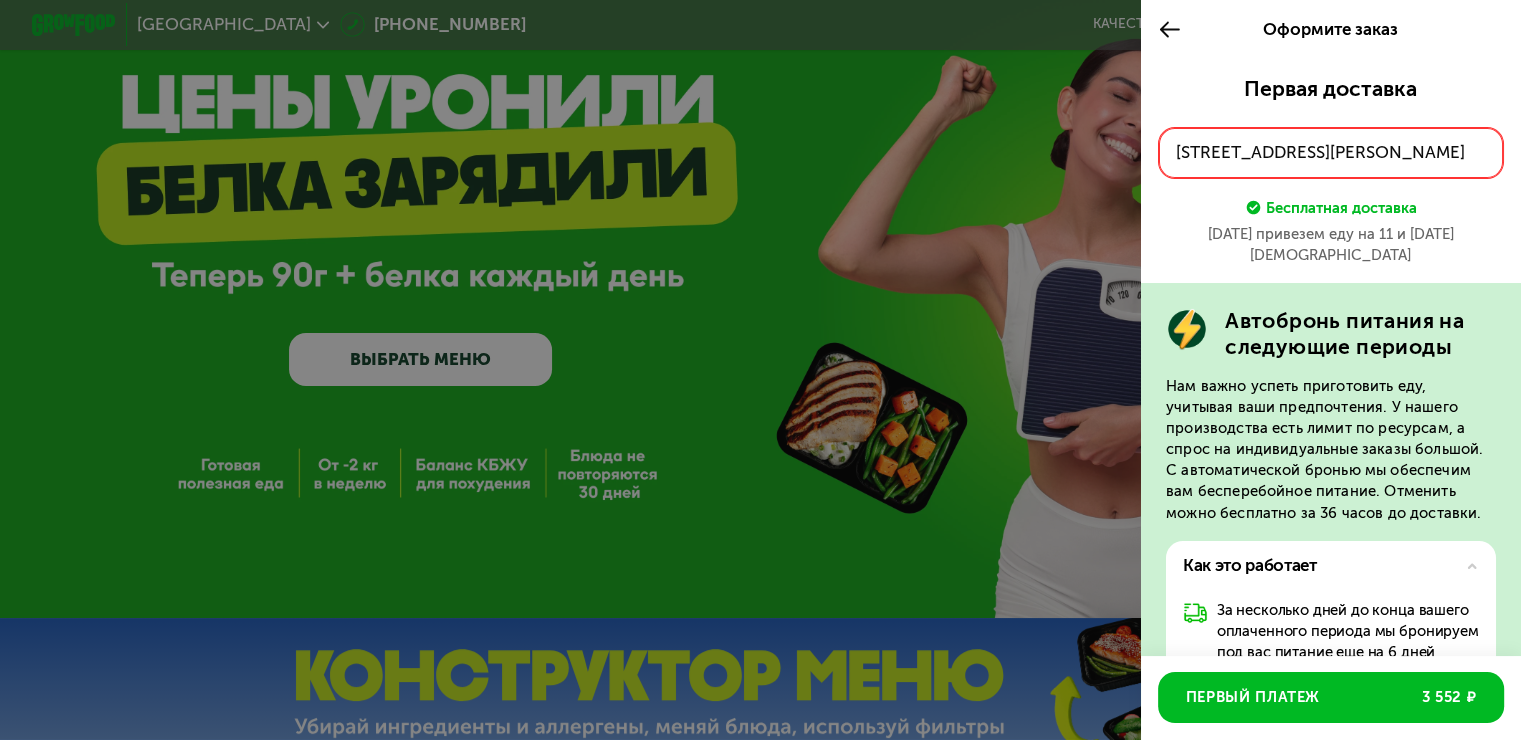 click on "[STREET_ADDRESS][PERSON_NAME]" 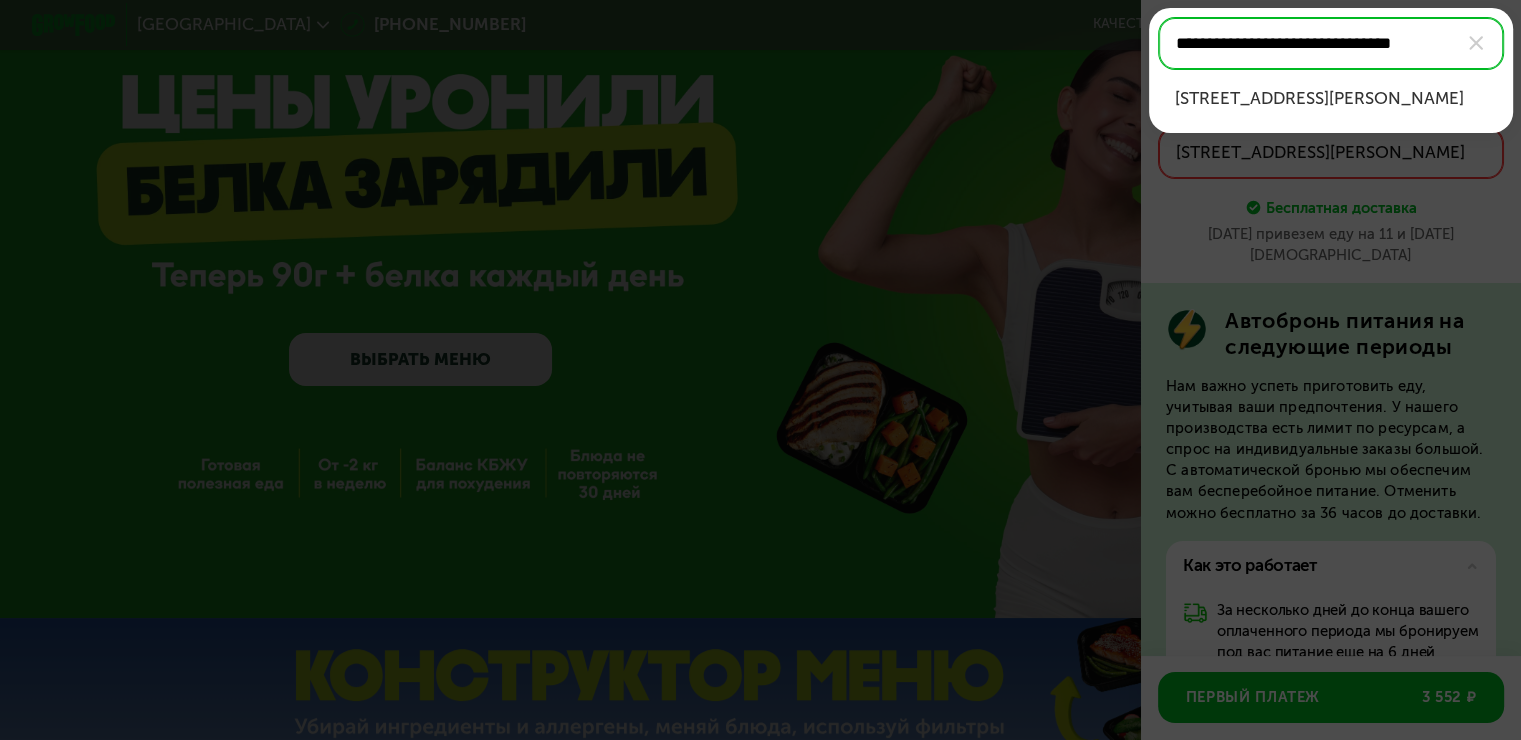 click on "**********" at bounding box center (1331, 43) 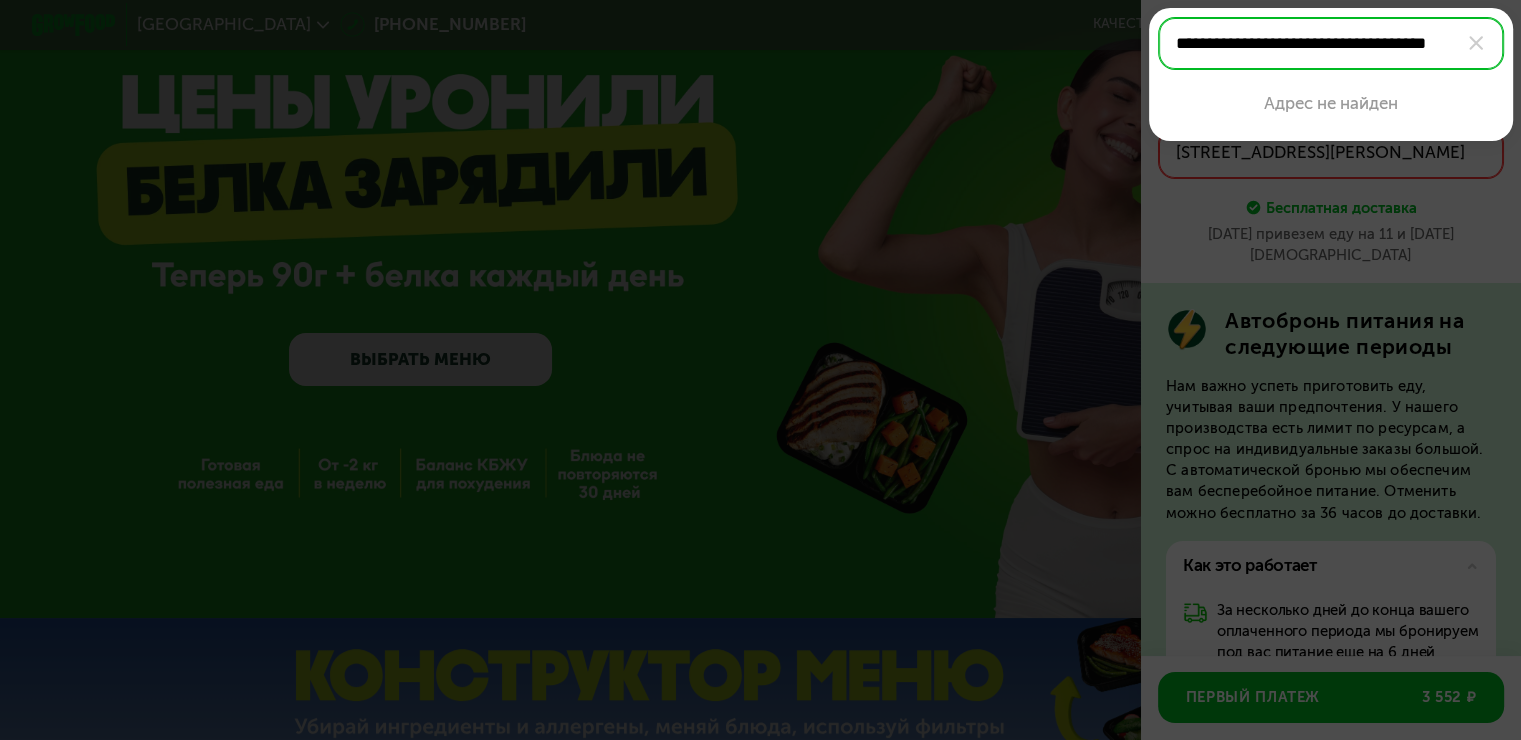 click on "**********" at bounding box center (1331, 43) 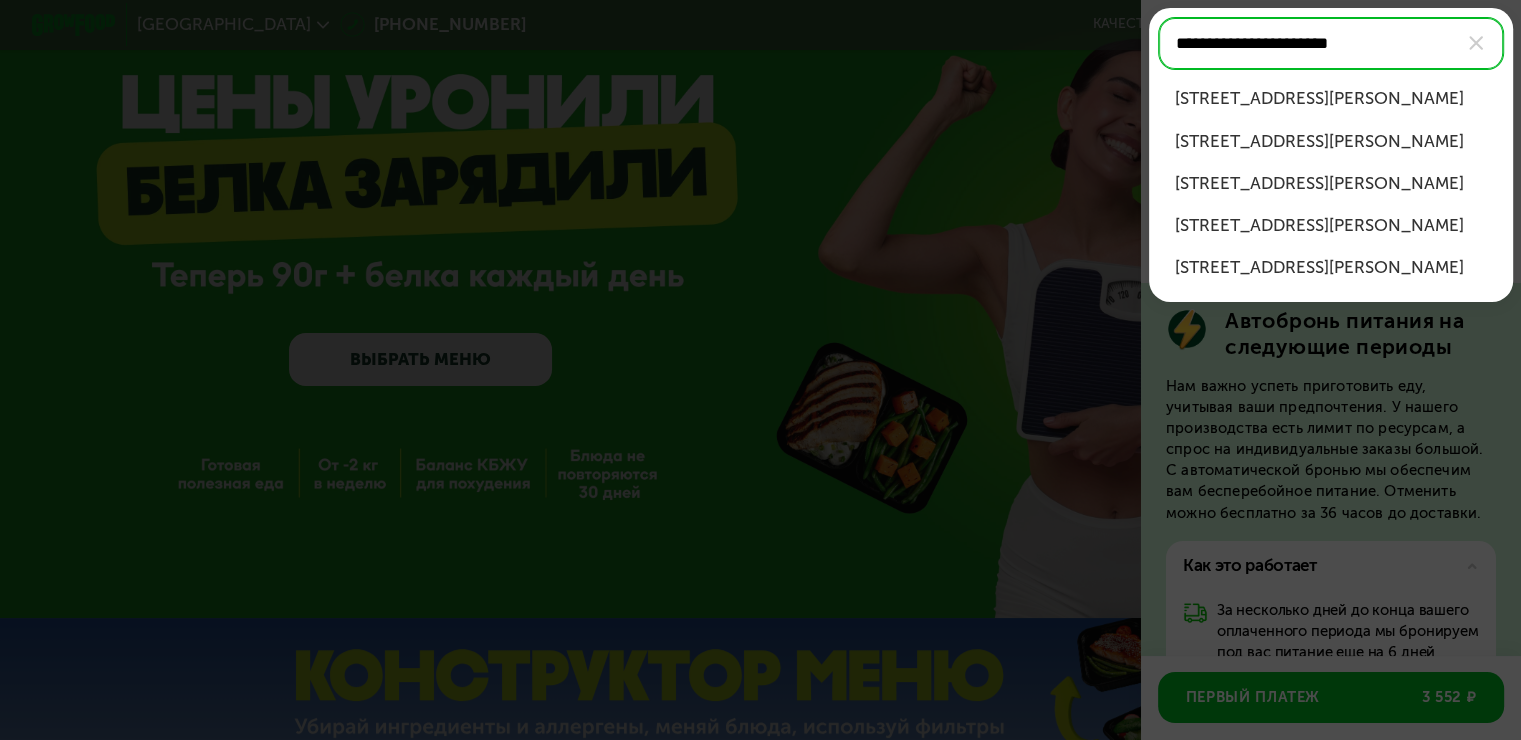 type on "**********" 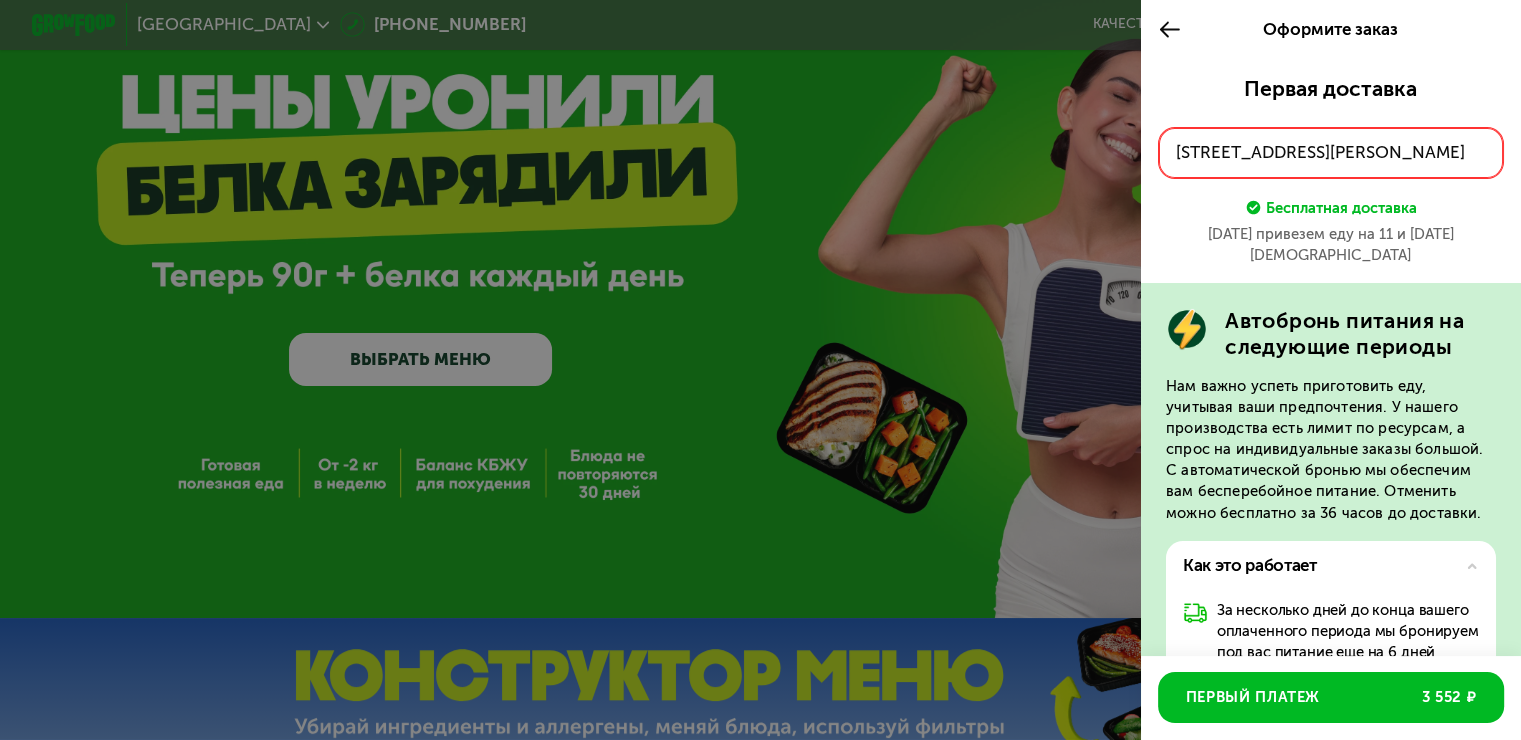 click on "[STREET_ADDRESS][PERSON_NAME]" 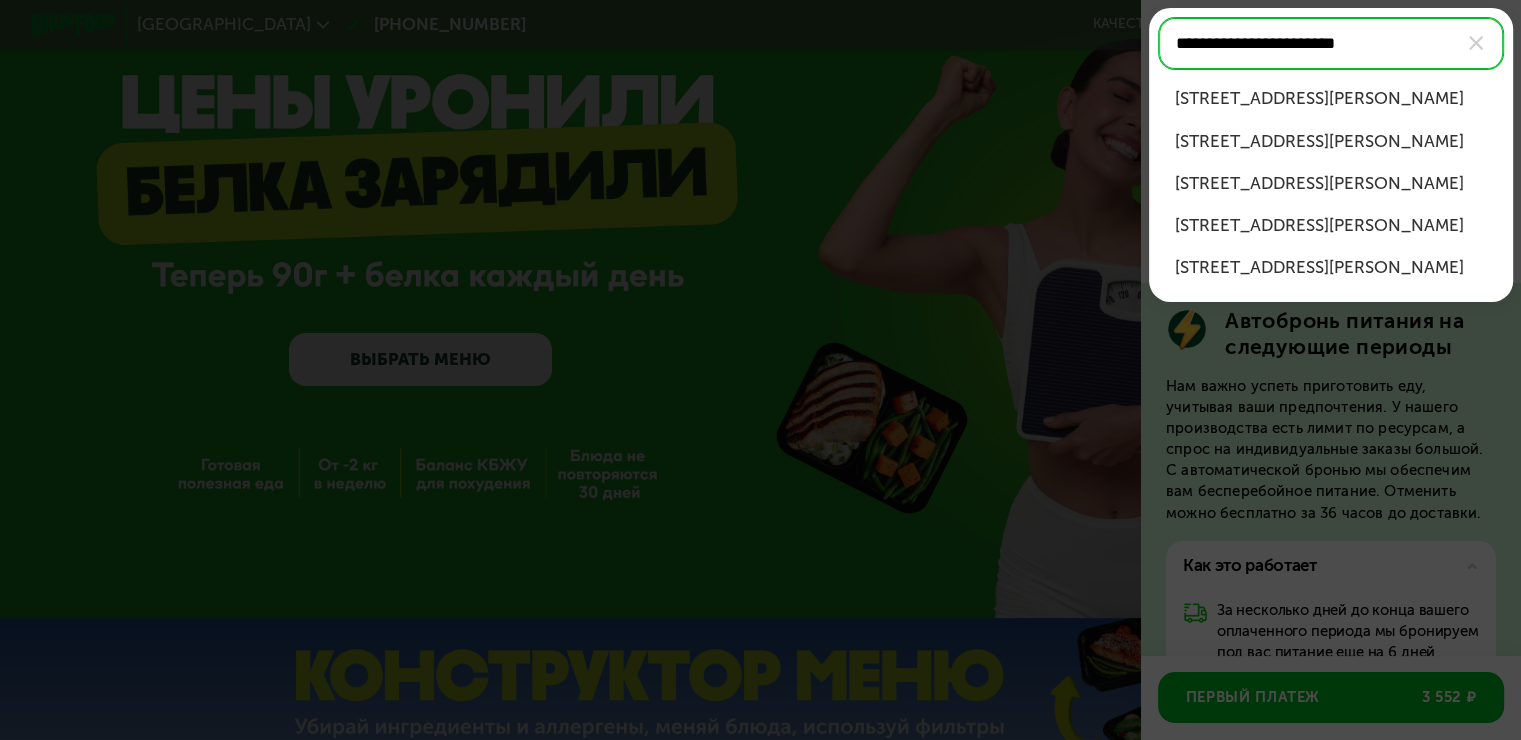 click at bounding box center (1476, 43) 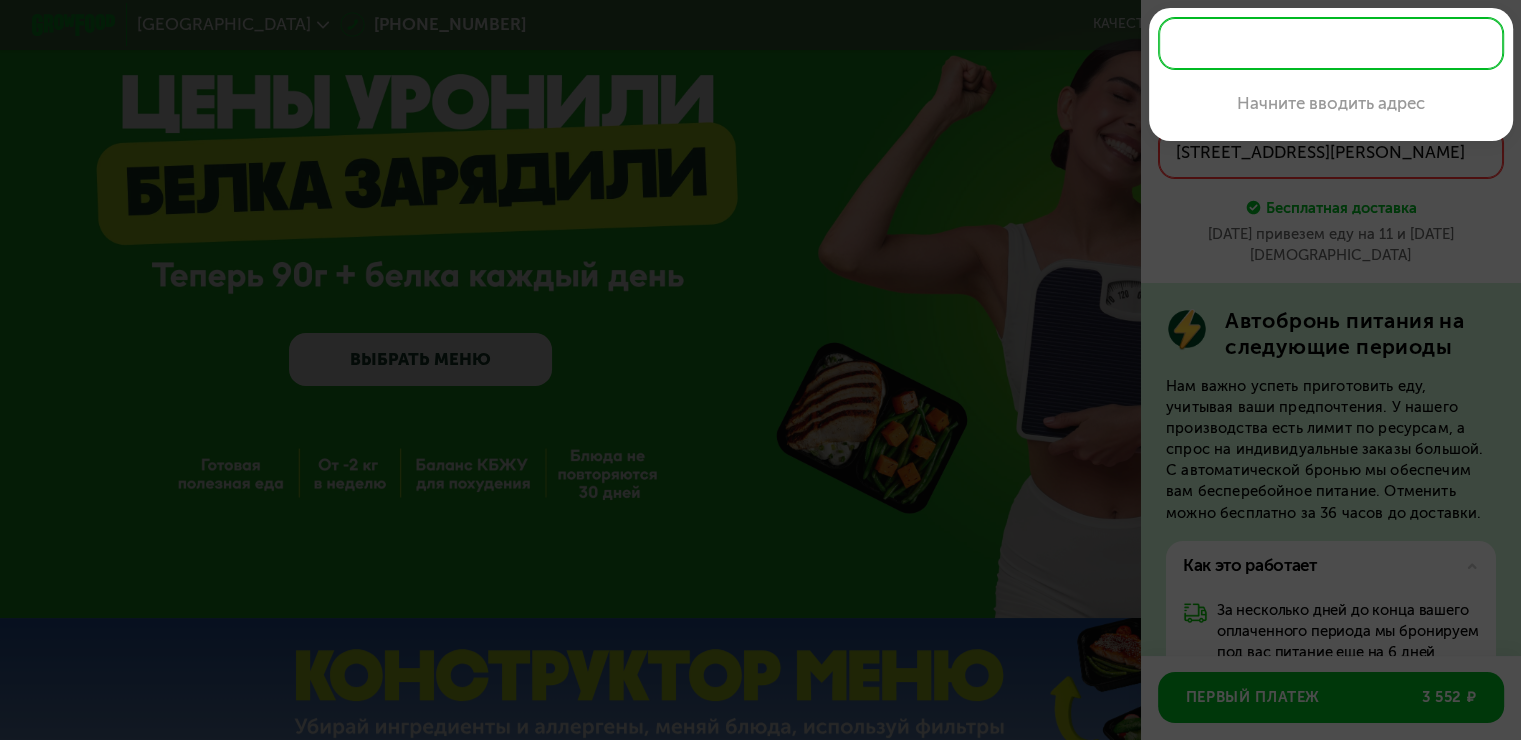 click at bounding box center [760, 370] 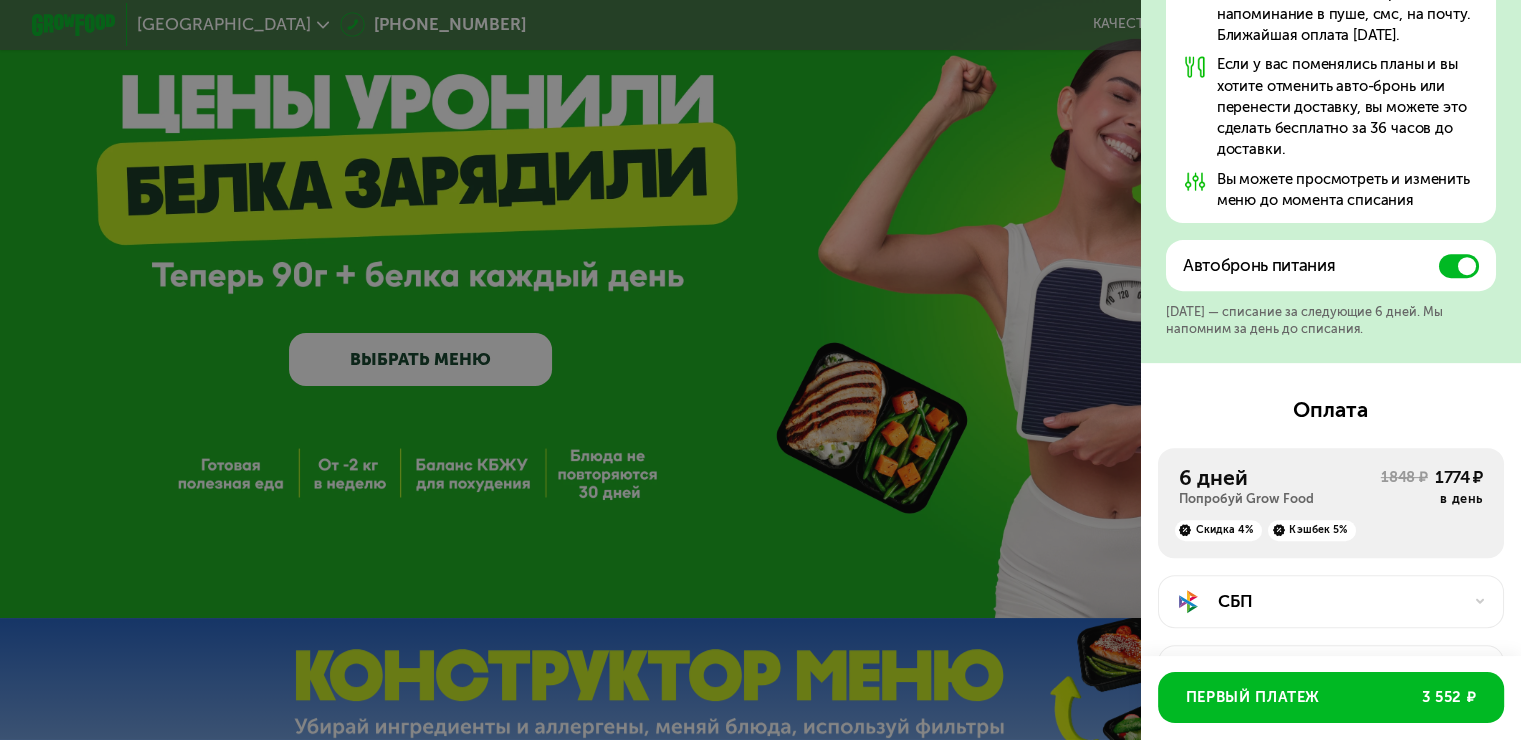 scroll, scrollTop: 1095, scrollLeft: 0, axis: vertical 